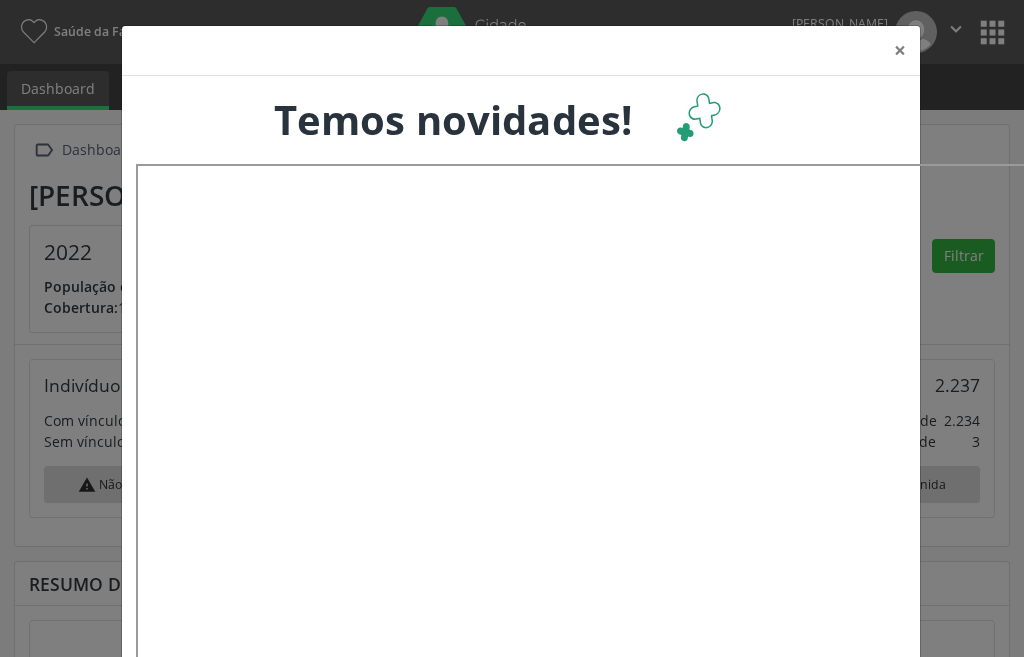 scroll, scrollTop: 0, scrollLeft: 0, axis: both 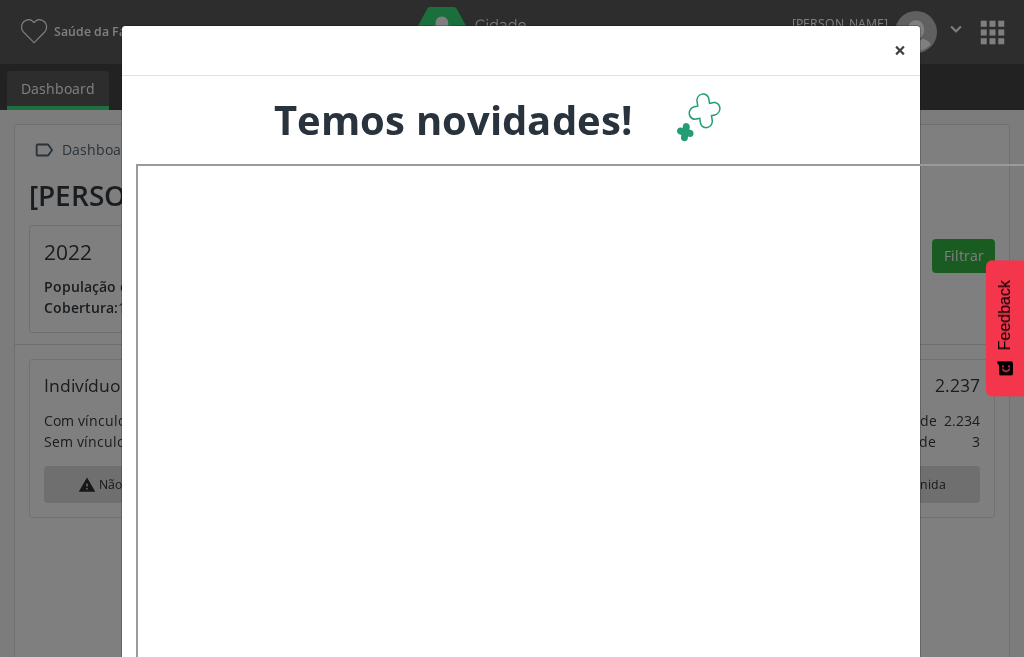 click on "×" at bounding box center (900, 50) 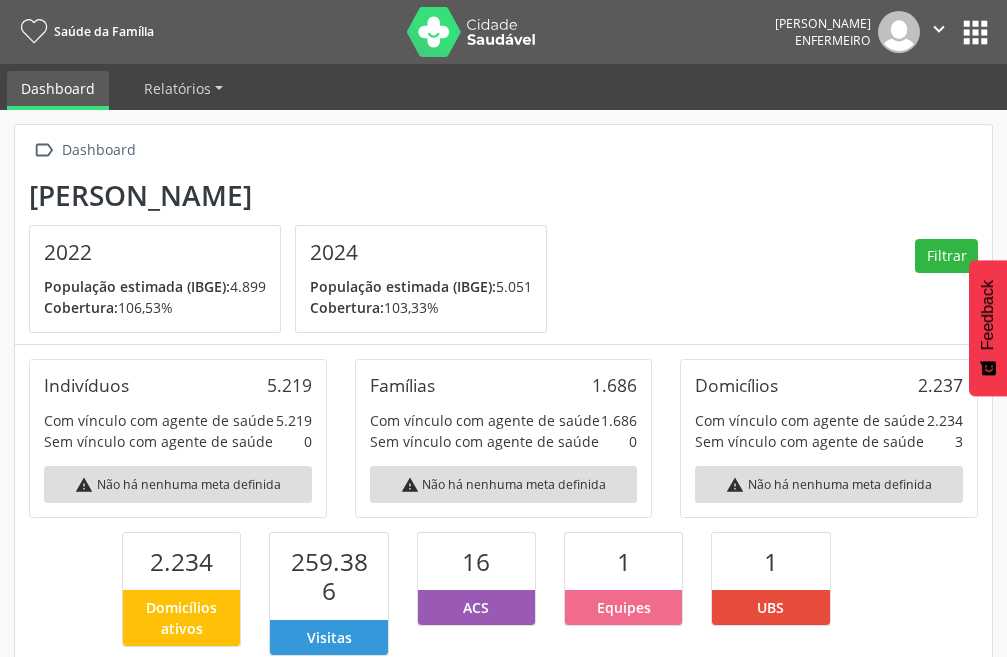scroll, scrollTop: 367, scrollLeft: 325, axis: both 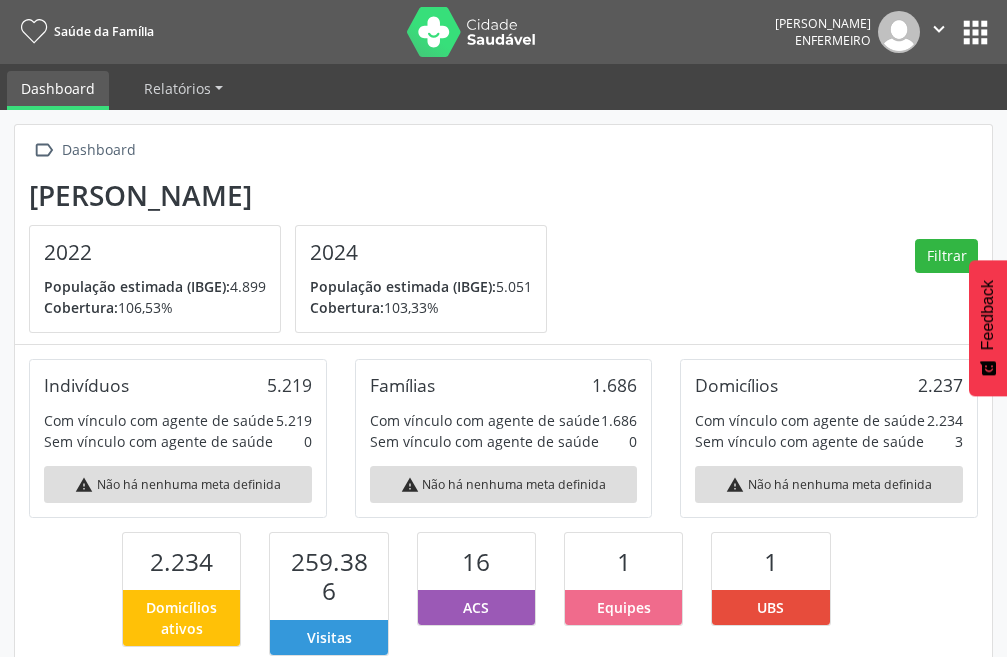 click on "apps" at bounding box center (975, 32) 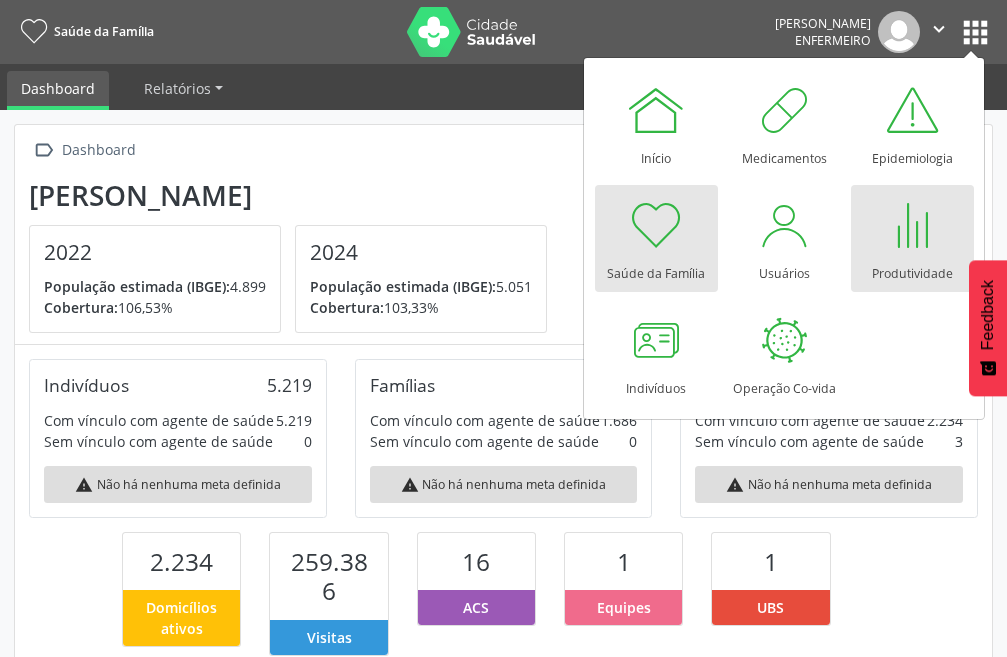 click on "Produtividade" at bounding box center (912, 268) 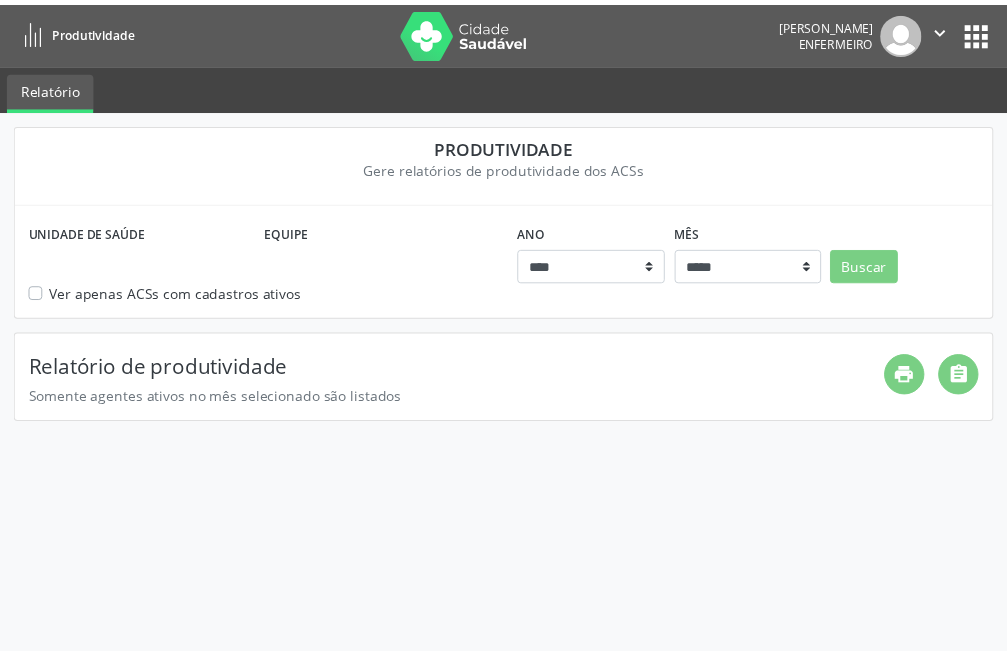 scroll, scrollTop: 0, scrollLeft: 0, axis: both 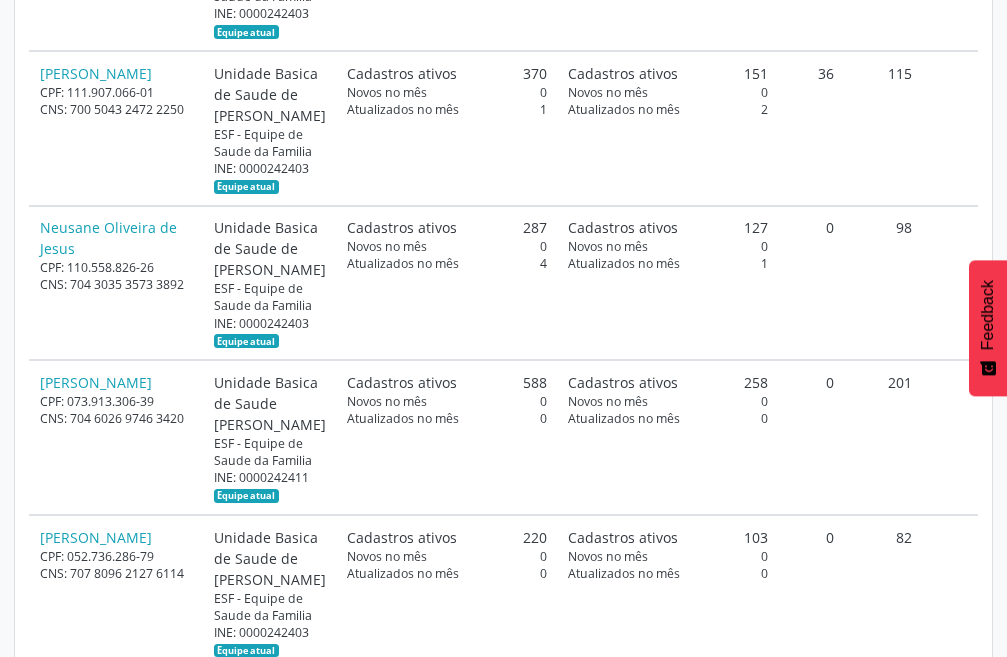 click on "Luana Goncalves Vertelo
CPF: 111.907.066-01
CNS: 700 5043 2472 2250" at bounding box center [116, 128] 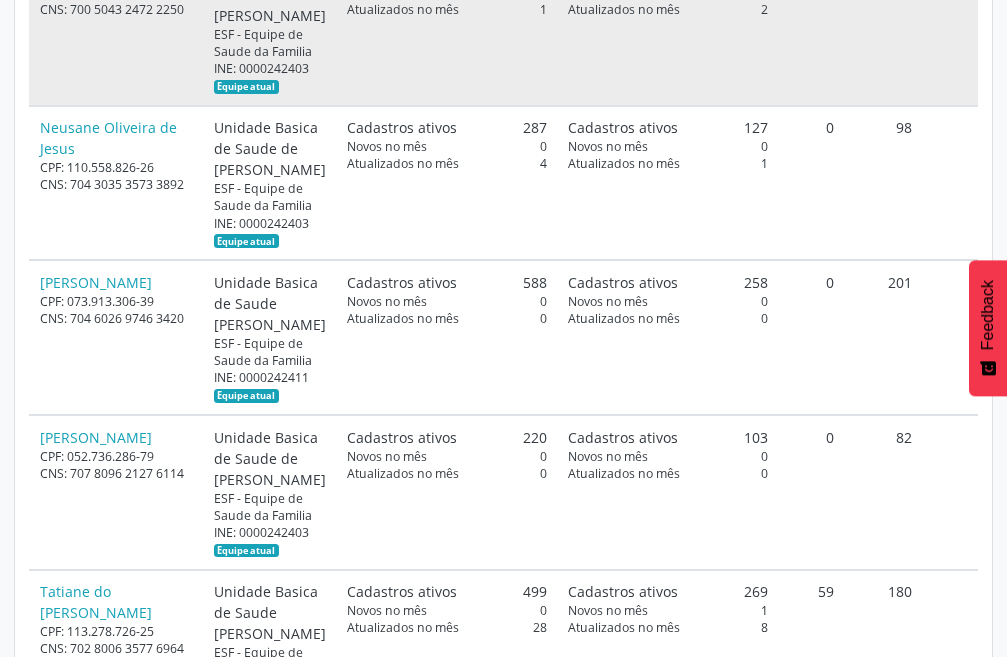click on "Cadastros ativos
370
Novos no mês
0
Atualizados no mês
1" at bounding box center (446, 28) 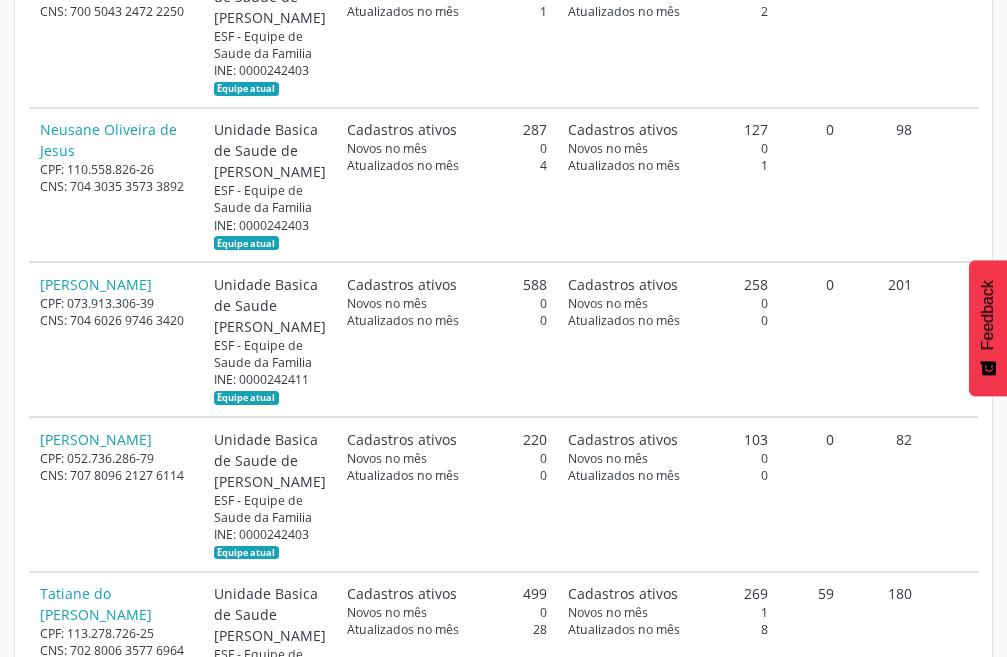 scroll, scrollTop: 2, scrollLeft: 0, axis: vertical 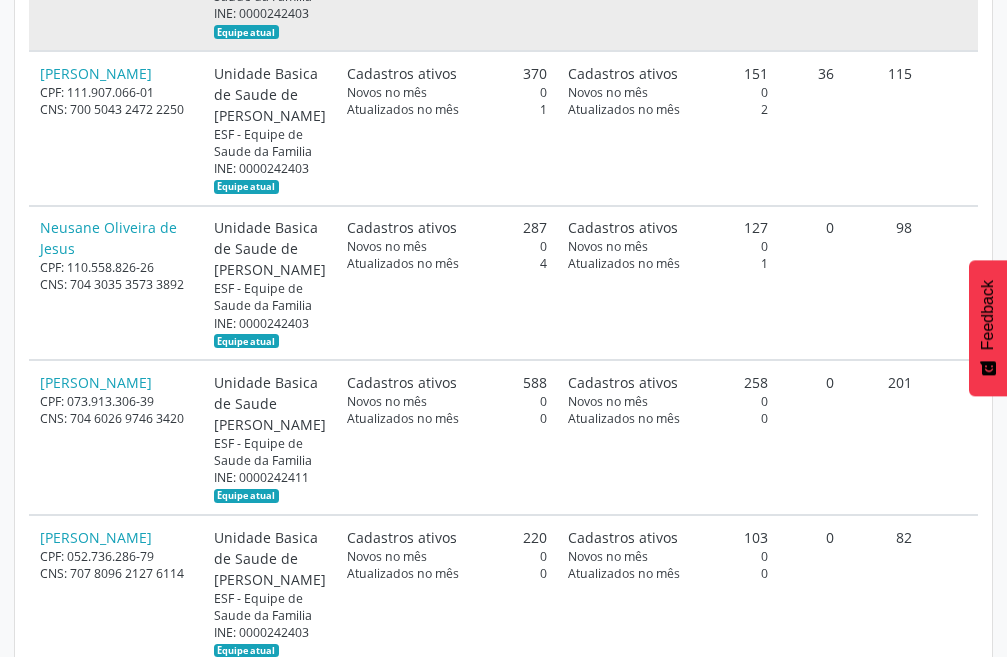 click on "[PERSON_NAME]" at bounding box center (116, 73) 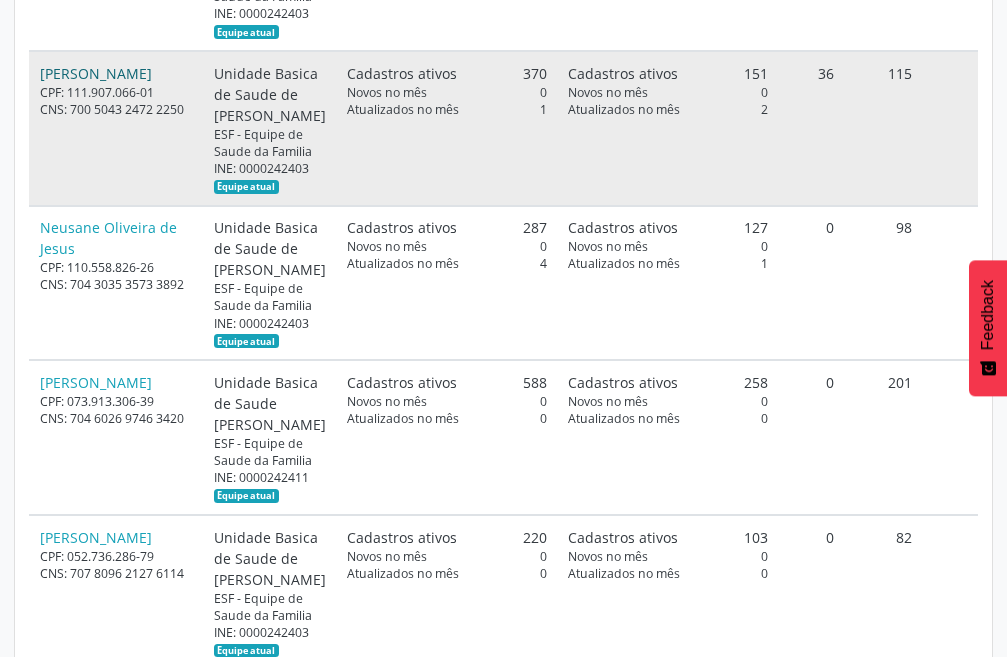 click on "[PERSON_NAME]" at bounding box center [96, 73] 